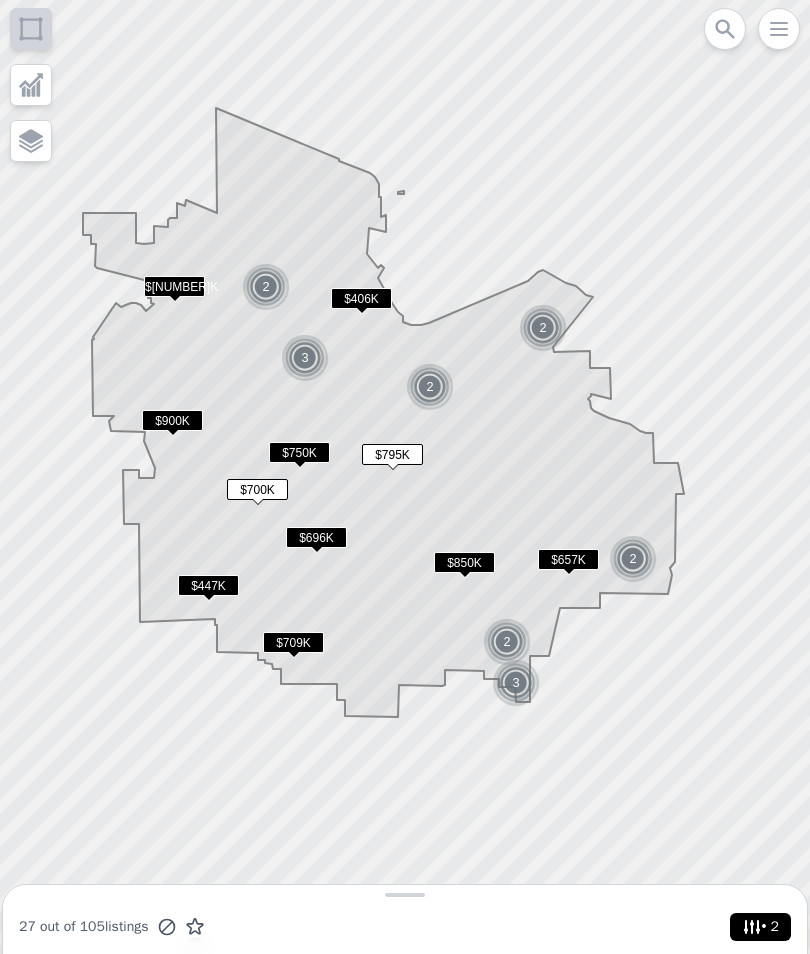 scroll, scrollTop: 0, scrollLeft: 0, axis: both 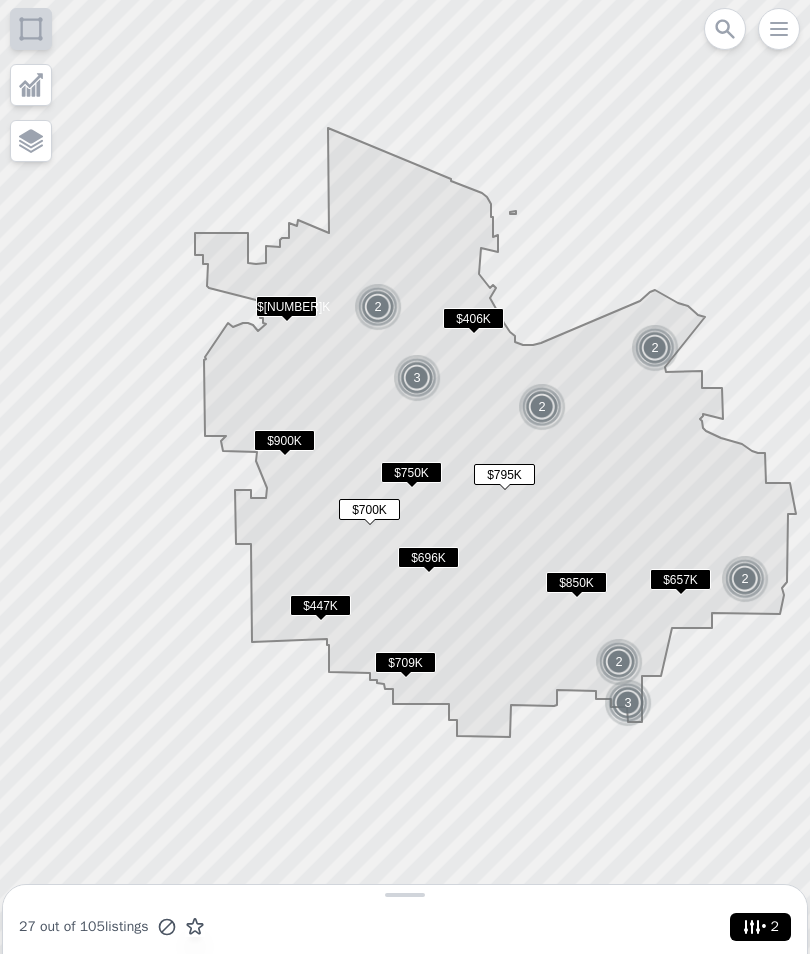 click on "$850K" at bounding box center (576, 582) 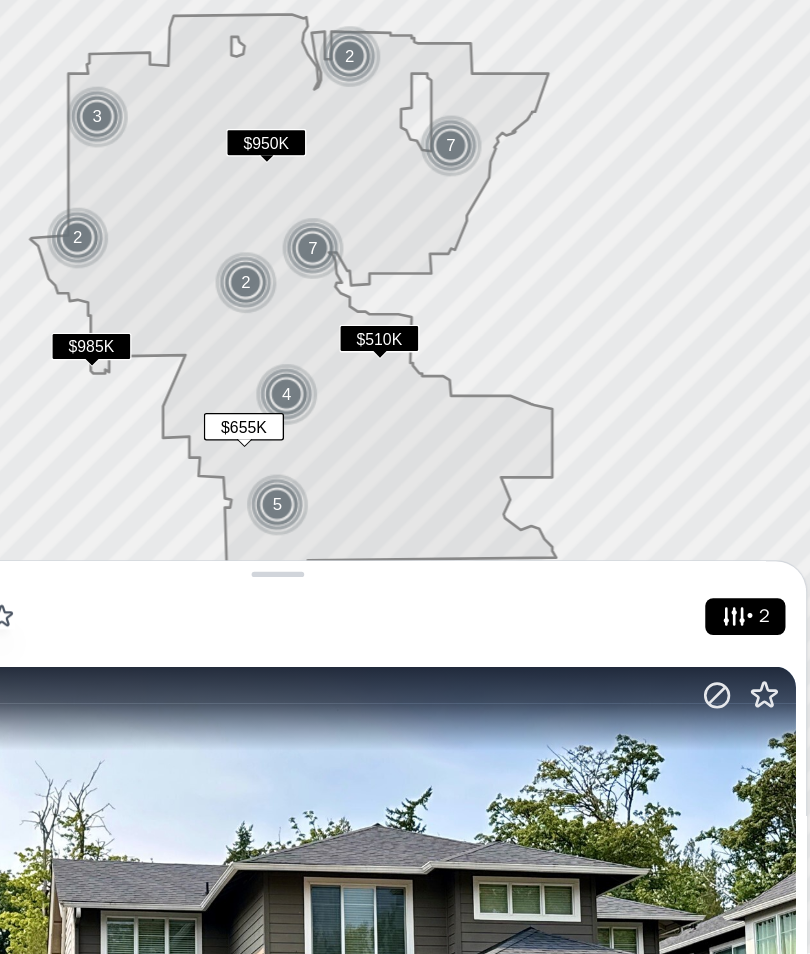 scroll, scrollTop: 229, scrollLeft: 194, axis: both 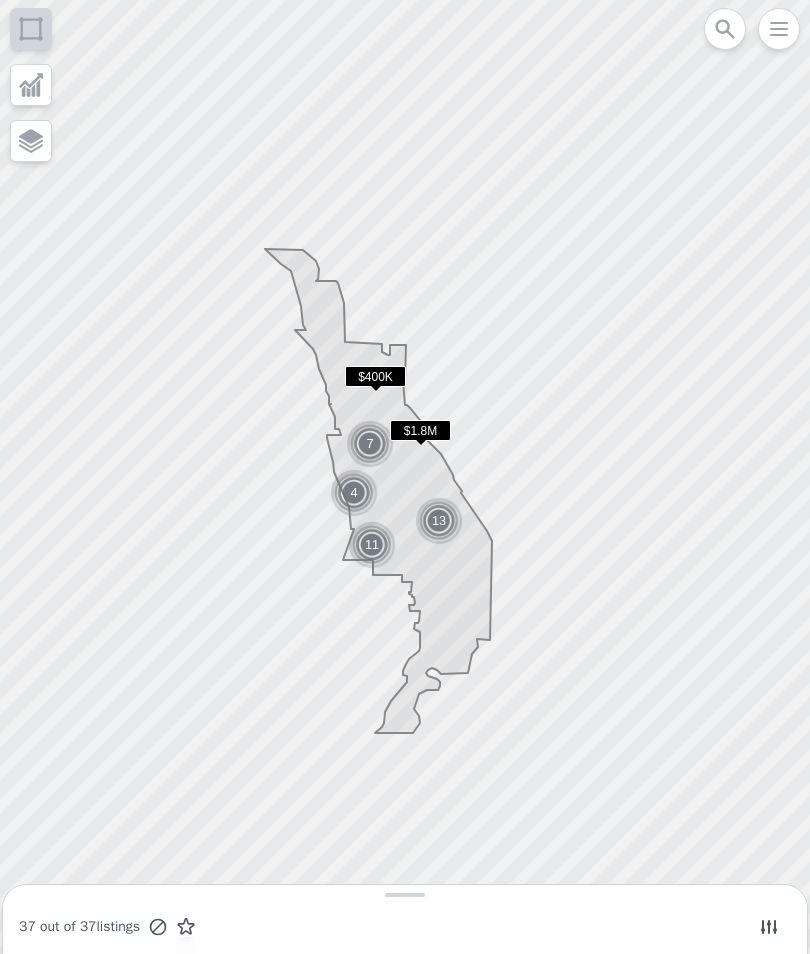 click at bounding box center [769, 927] 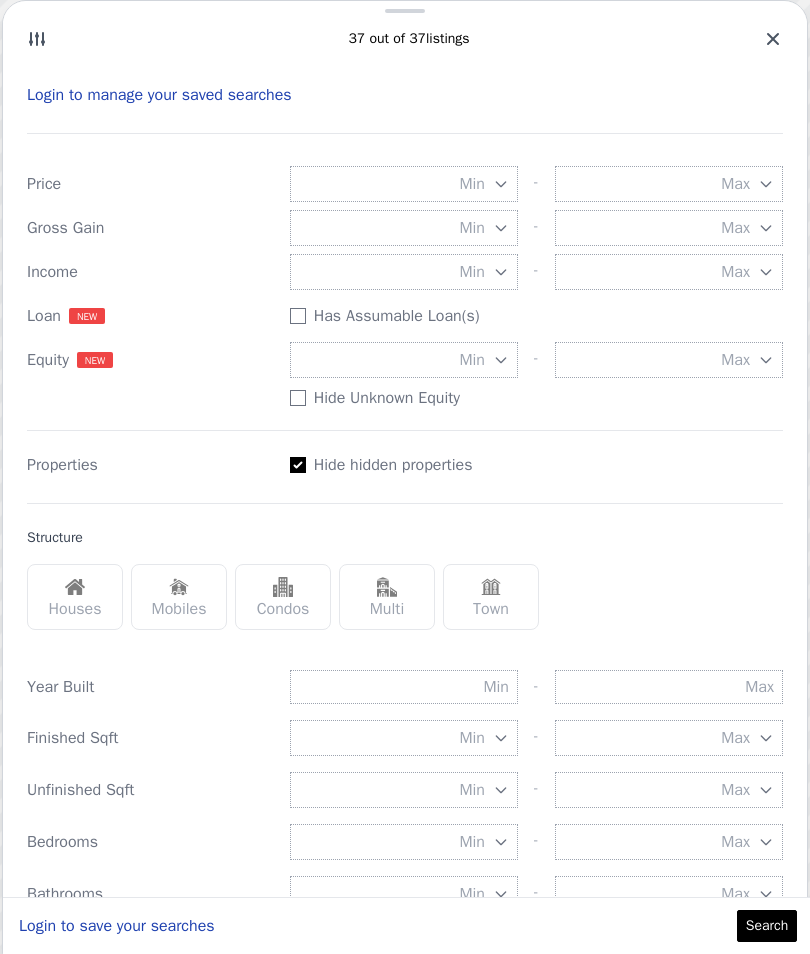 click on "Min" at bounding box center (404, 360) 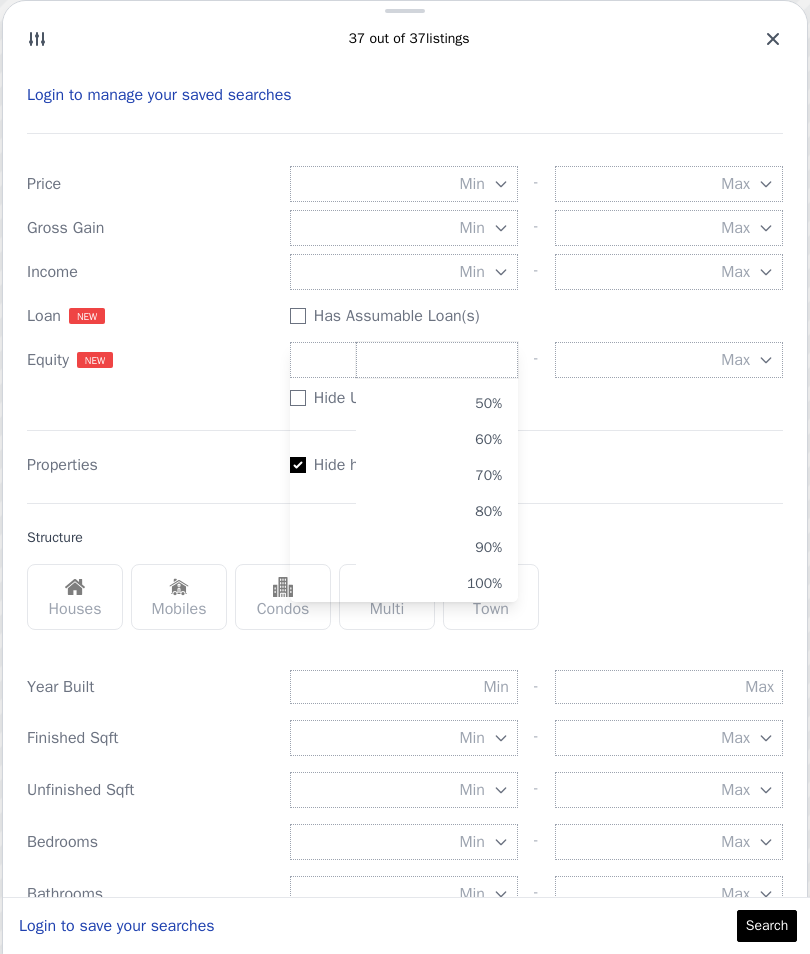 scroll, scrollTop: 172, scrollLeft: 0, axis: vertical 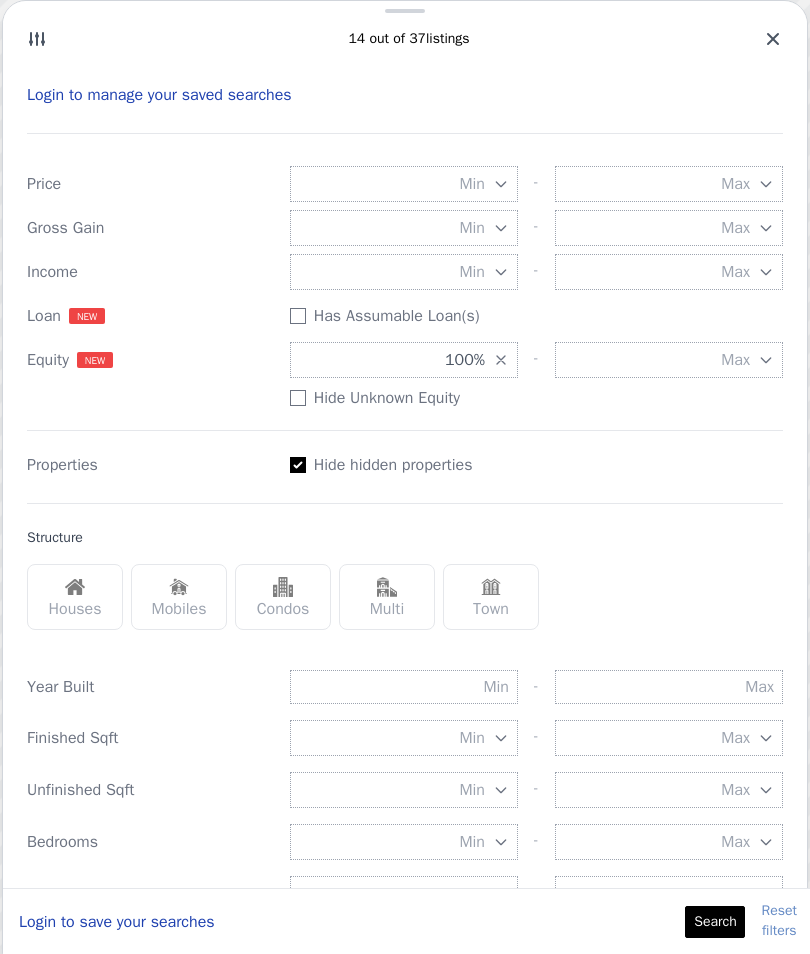click on "Houses" at bounding box center (75, 597) 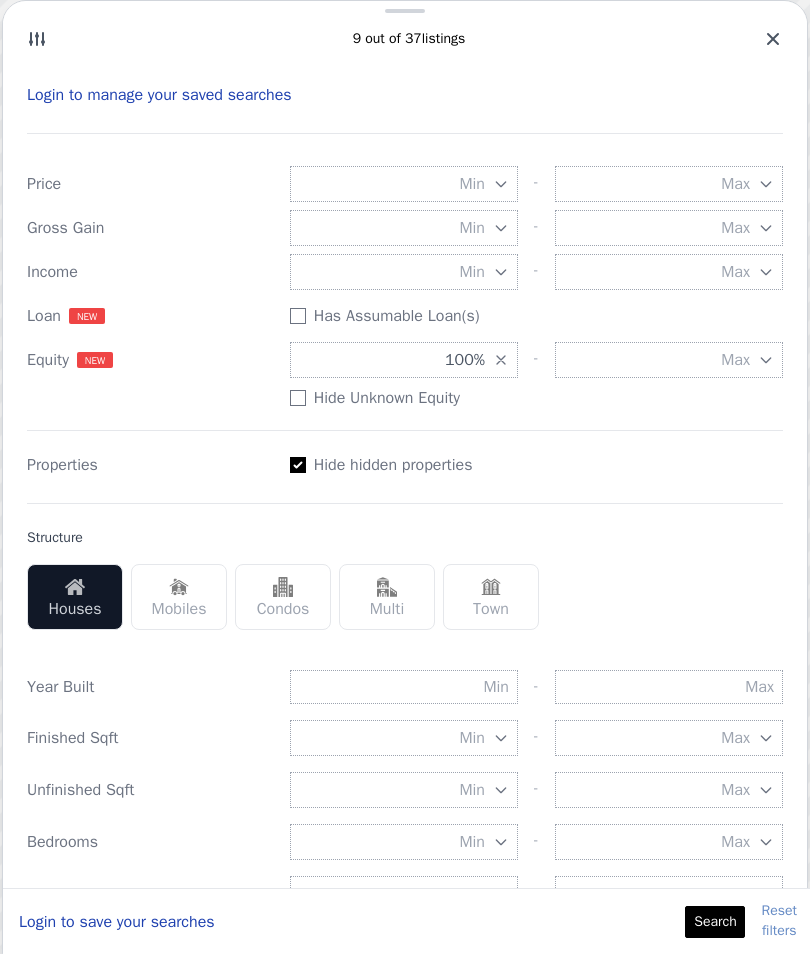click at bounding box center (387, 587) 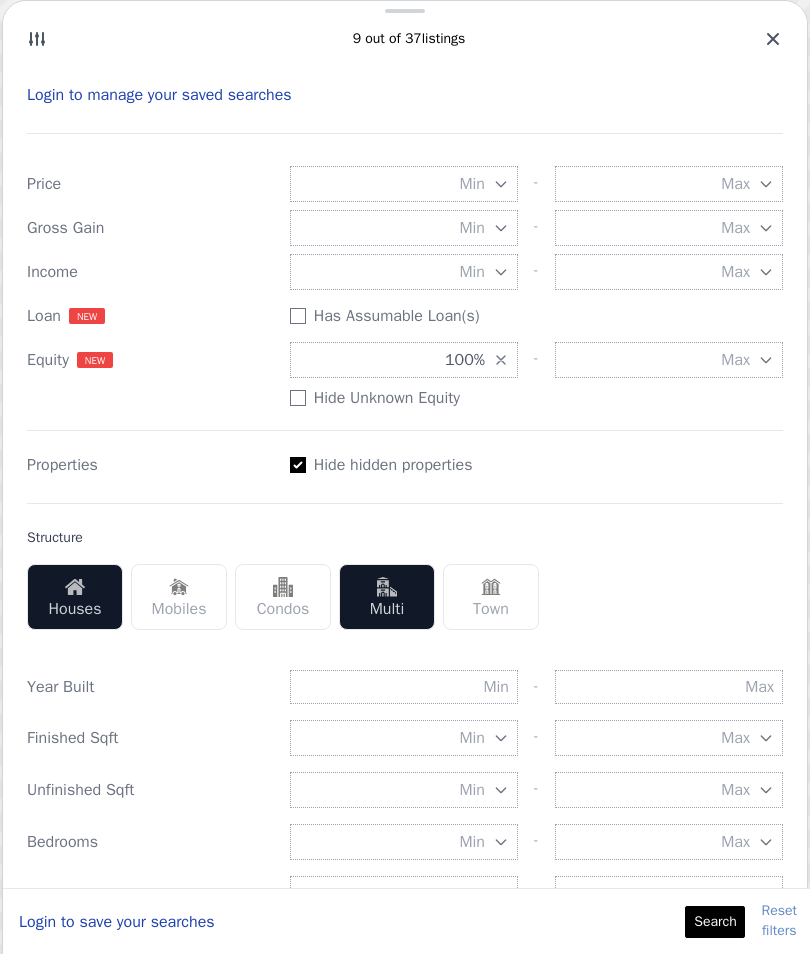 click on "Search" at bounding box center (715, 922) 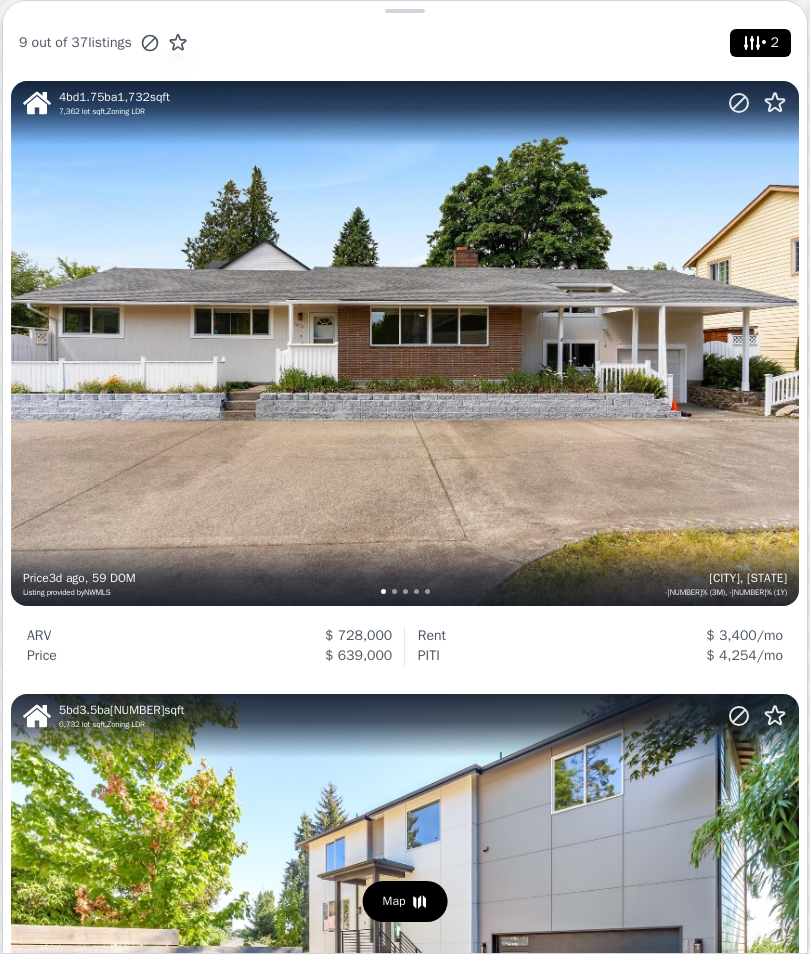 click on "4 bd  1.75 ba  1,732 sqft  7,362   lot sqft ,  Zoning LDR Tukwila, WA -3.2% (3M), -1.2% (1Y) Price  3d ago , 59 DOM Listing provided by  NWMLS" at bounding box center [405, 343] 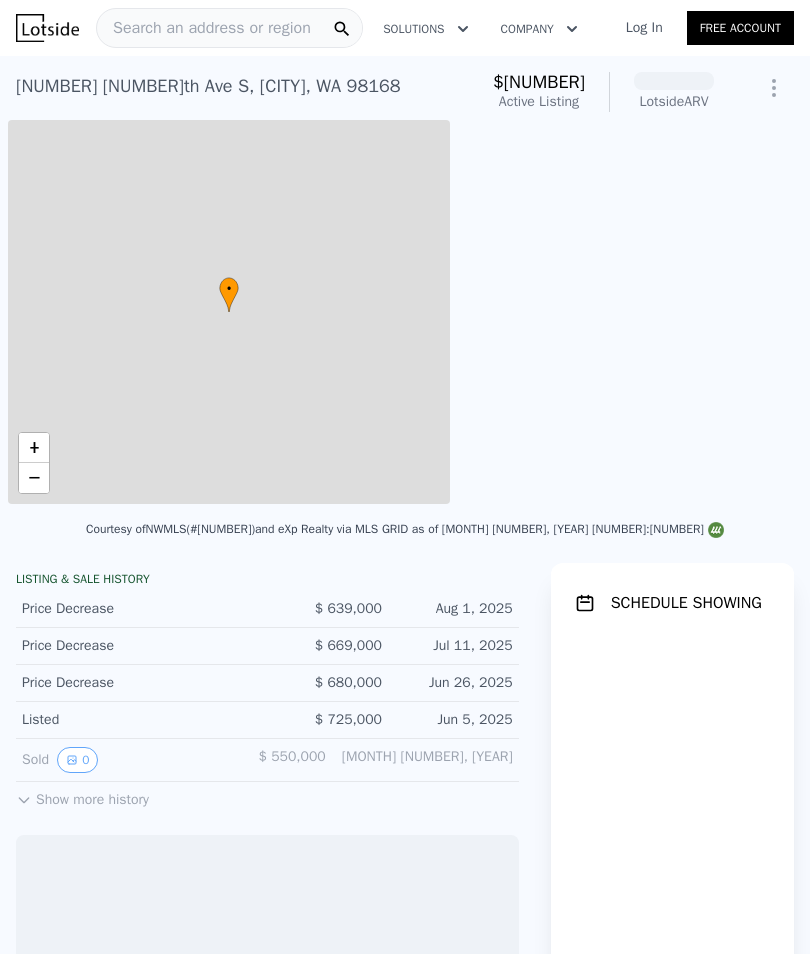scroll, scrollTop: 0, scrollLeft: 0, axis: both 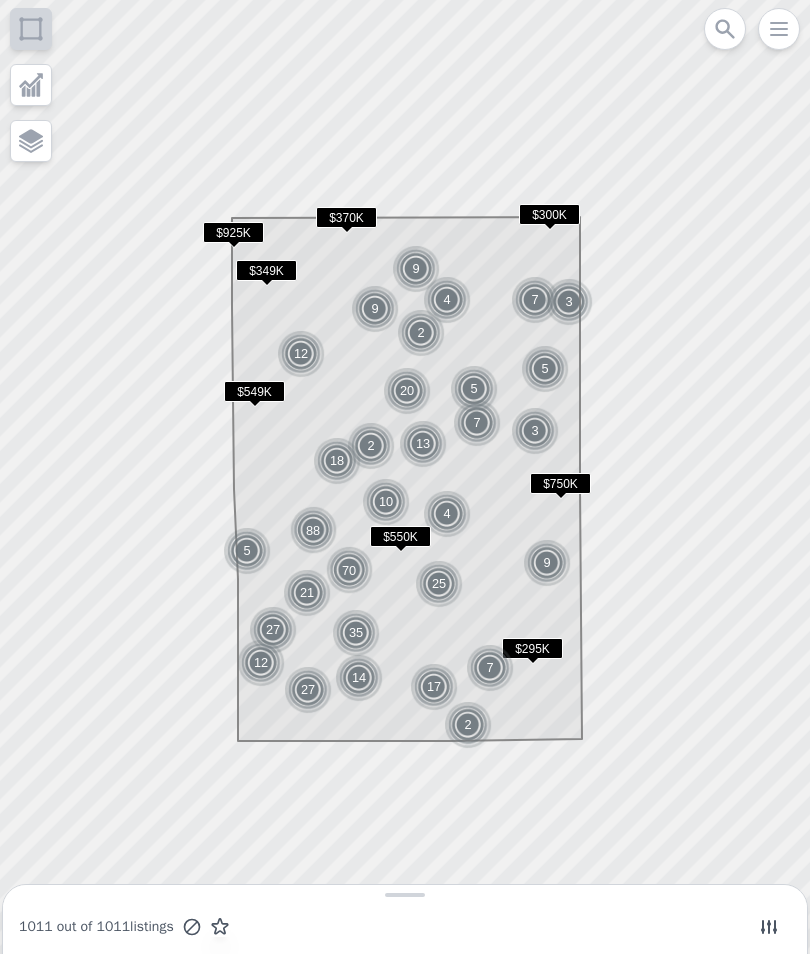 click at bounding box center [769, 927] 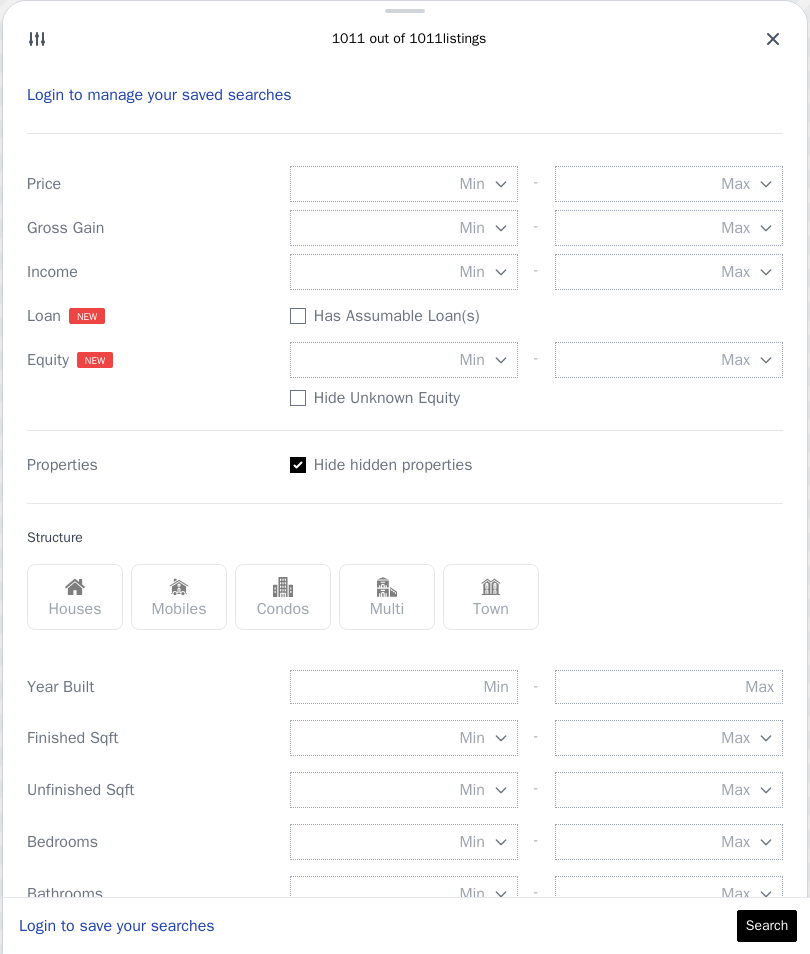 click on "Min" at bounding box center (404, 360) 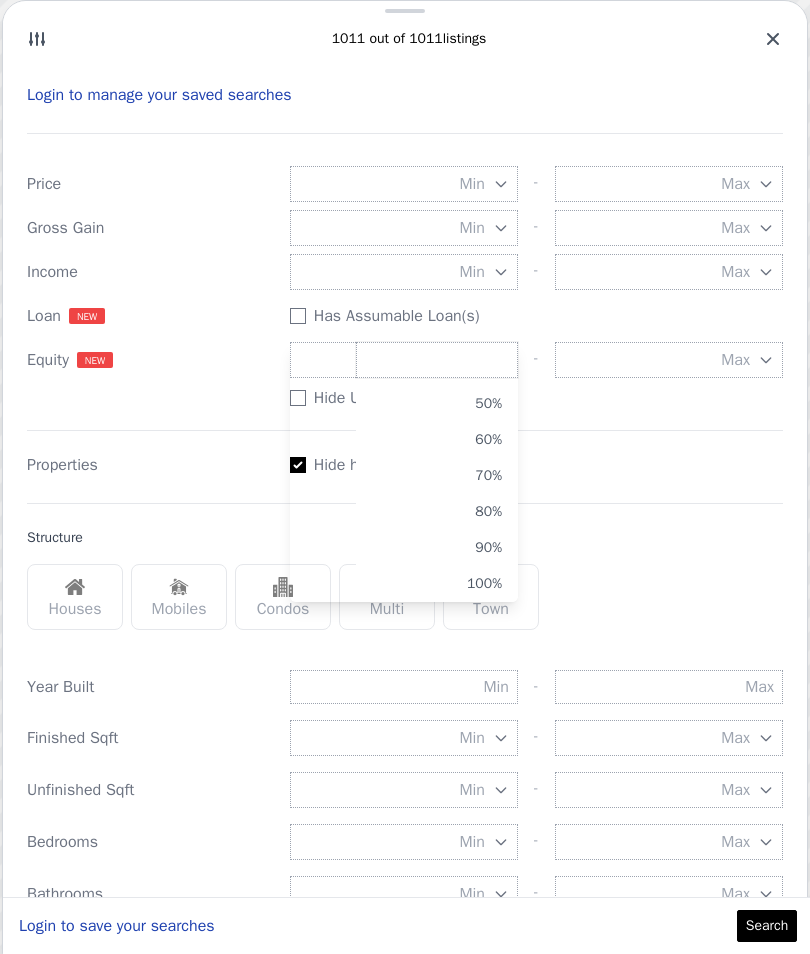 scroll, scrollTop: 172, scrollLeft: 0, axis: vertical 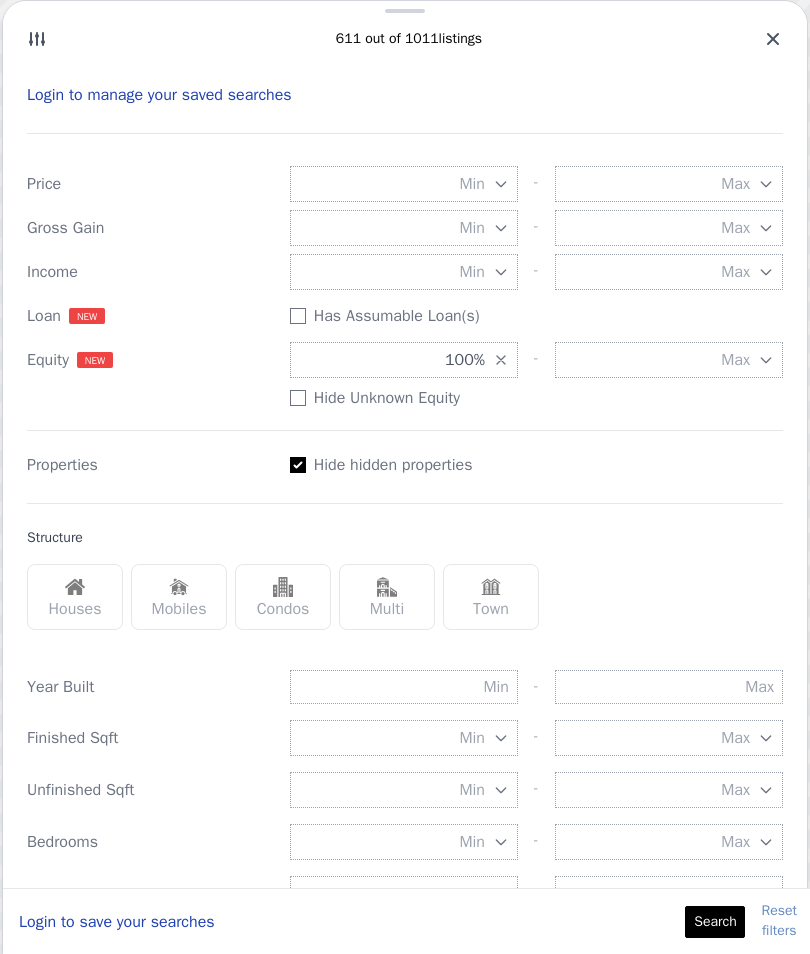 click at bounding box center [75, 587] 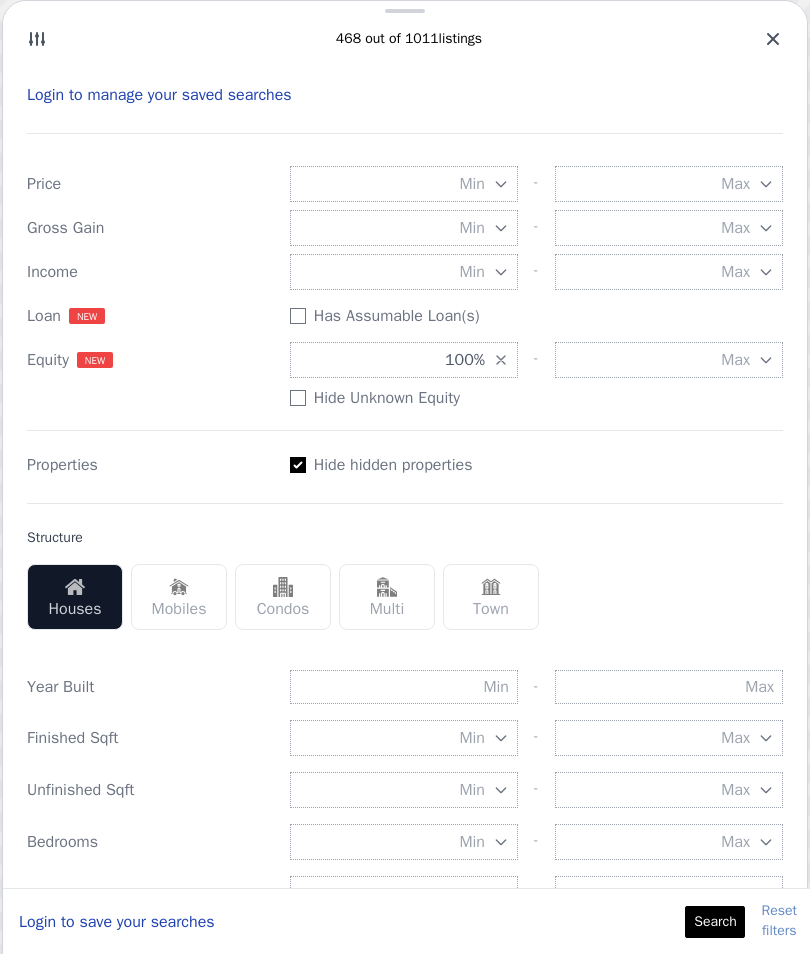 click at bounding box center (387, 587) 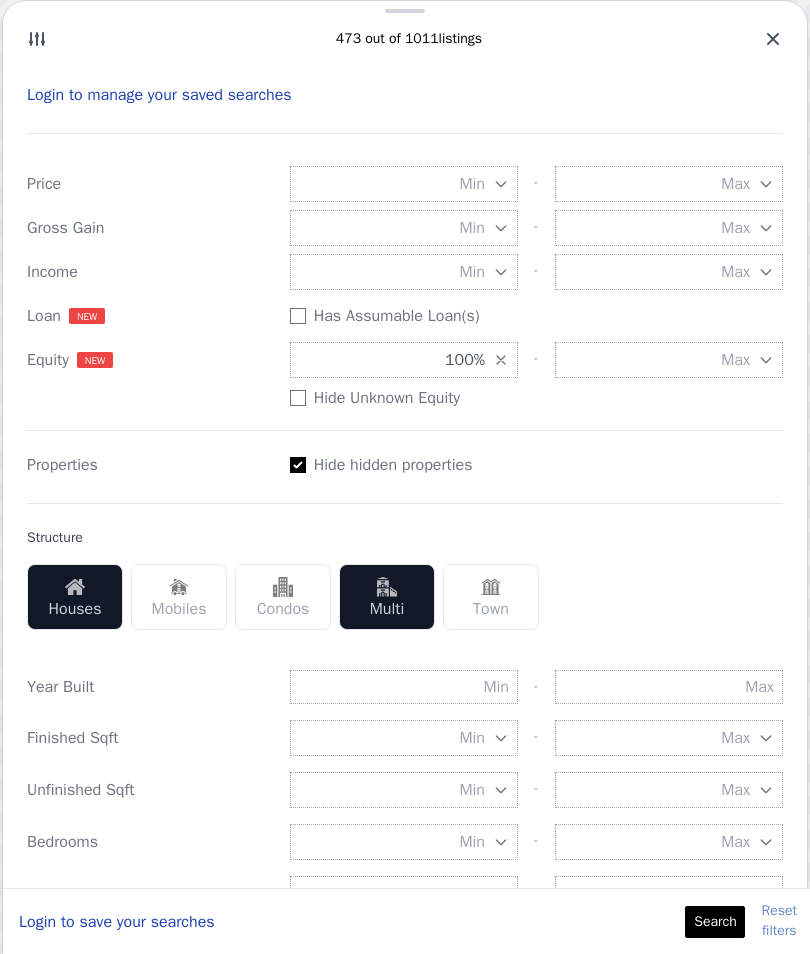 click on "Search" at bounding box center [715, 922] 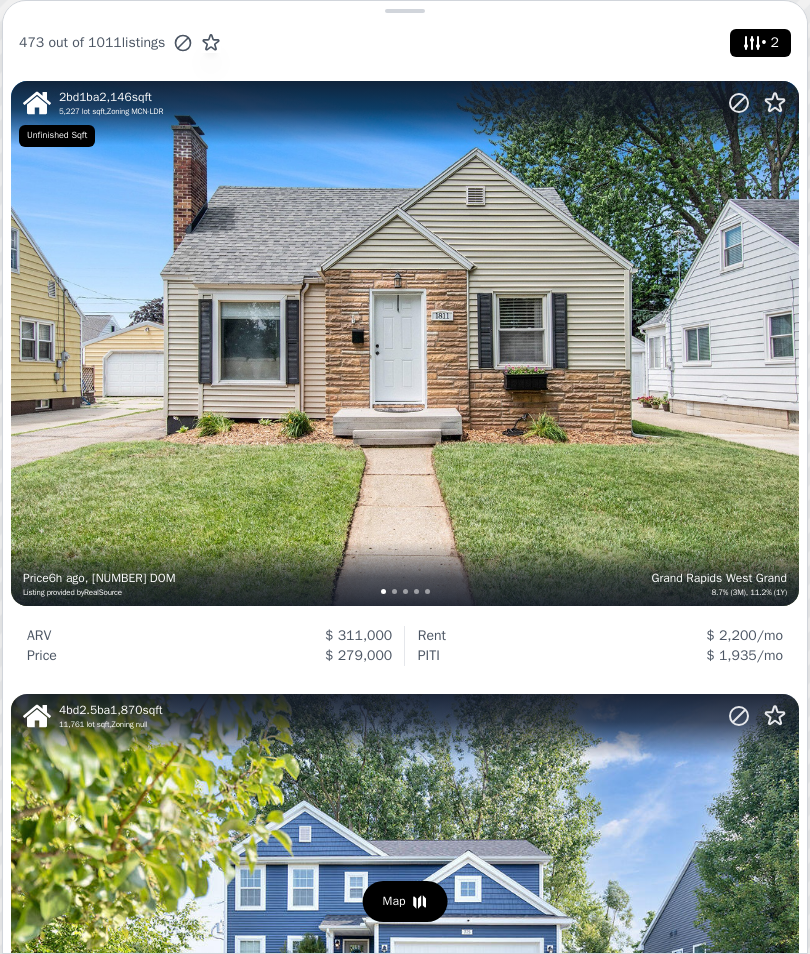 click on "2 bd  1 ba  2,146 sqft  5,227   lot sqft ,  Zoning MCN-LDR Grand Rapids West Grand 8.7% (3M), 11.2% (1Y) Price  6h ago , 24 DOM Listing provided by  RealSource" at bounding box center (405, 343) 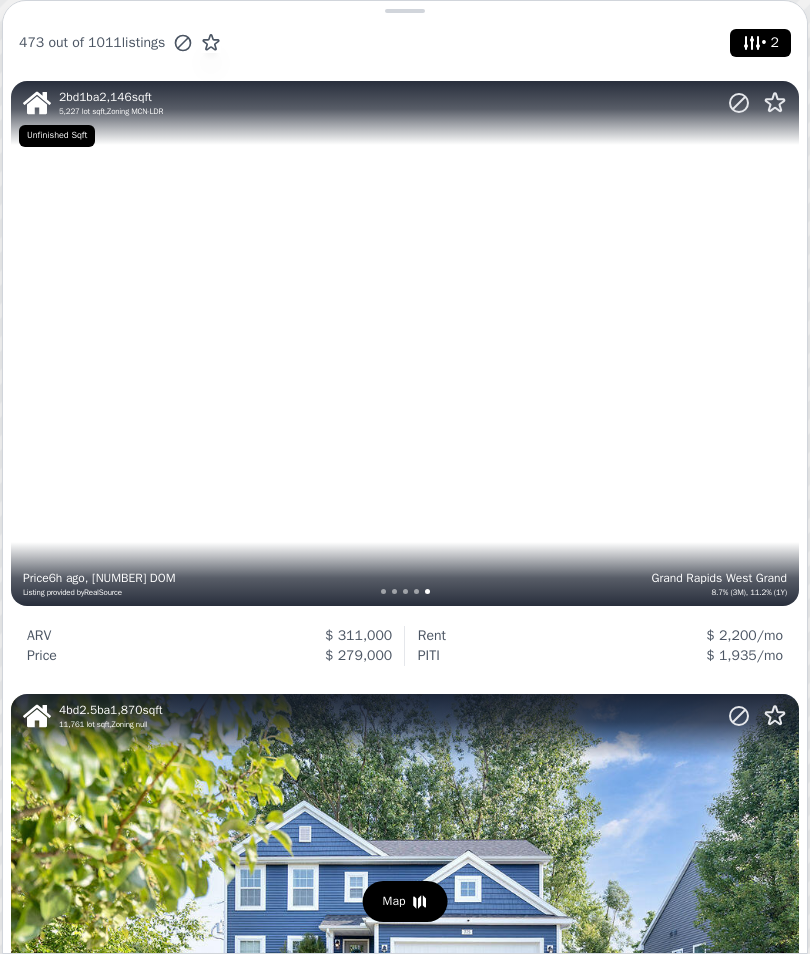 scroll, scrollTop: 0, scrollLeft: 0, axis: both 